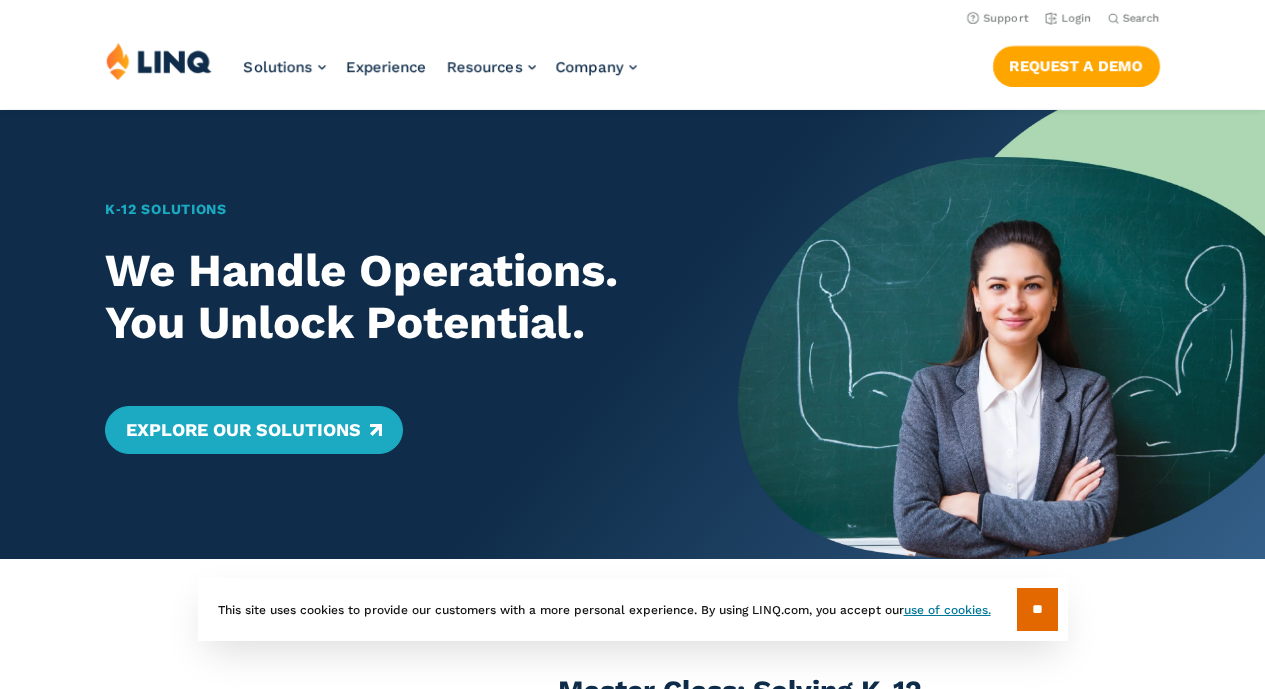 scroll, scrollTop: 0, scrollLeft: 0, axis: both 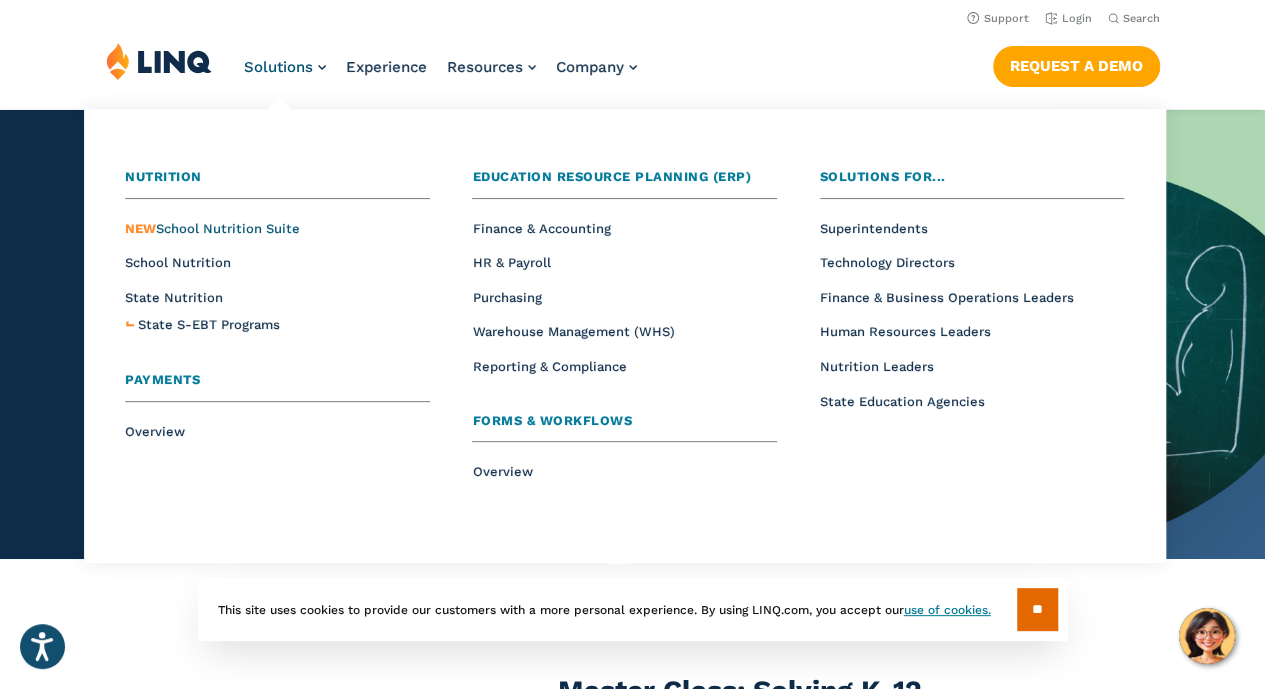 click on "NEW  School Nutrition Suite" at bounding box center (212, 228) 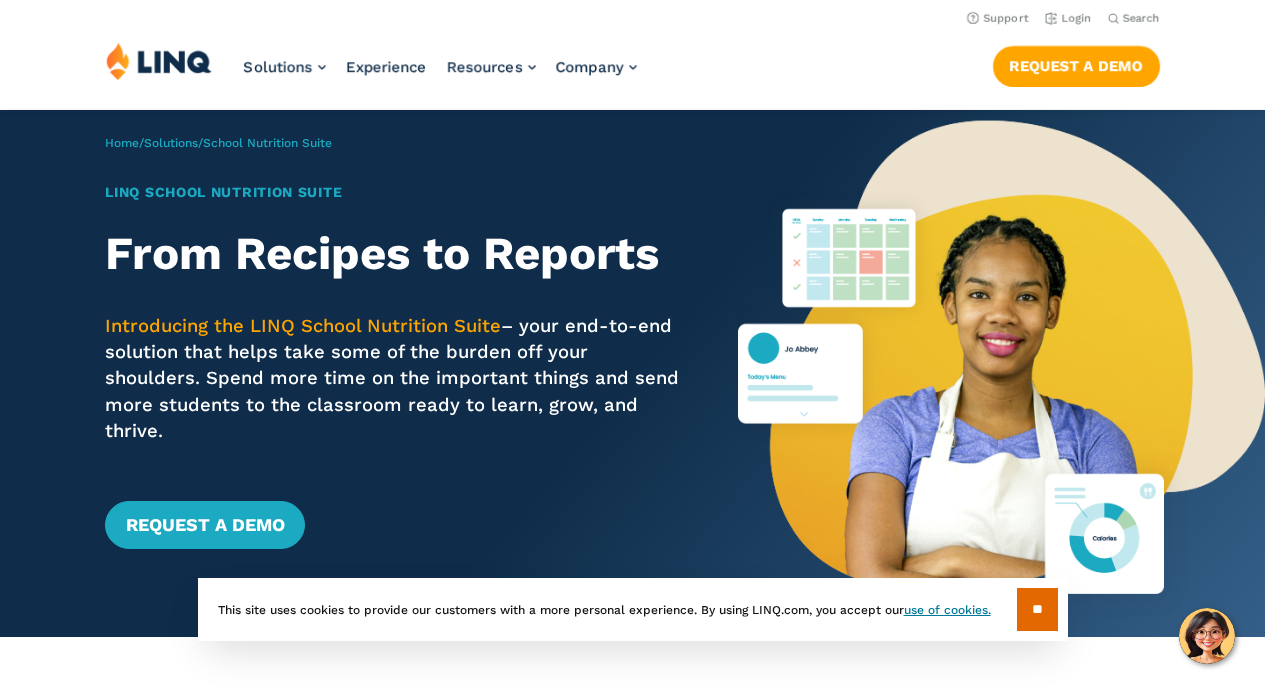 scroll, scrollTop: 0, scrollLeft: 0, axis: both 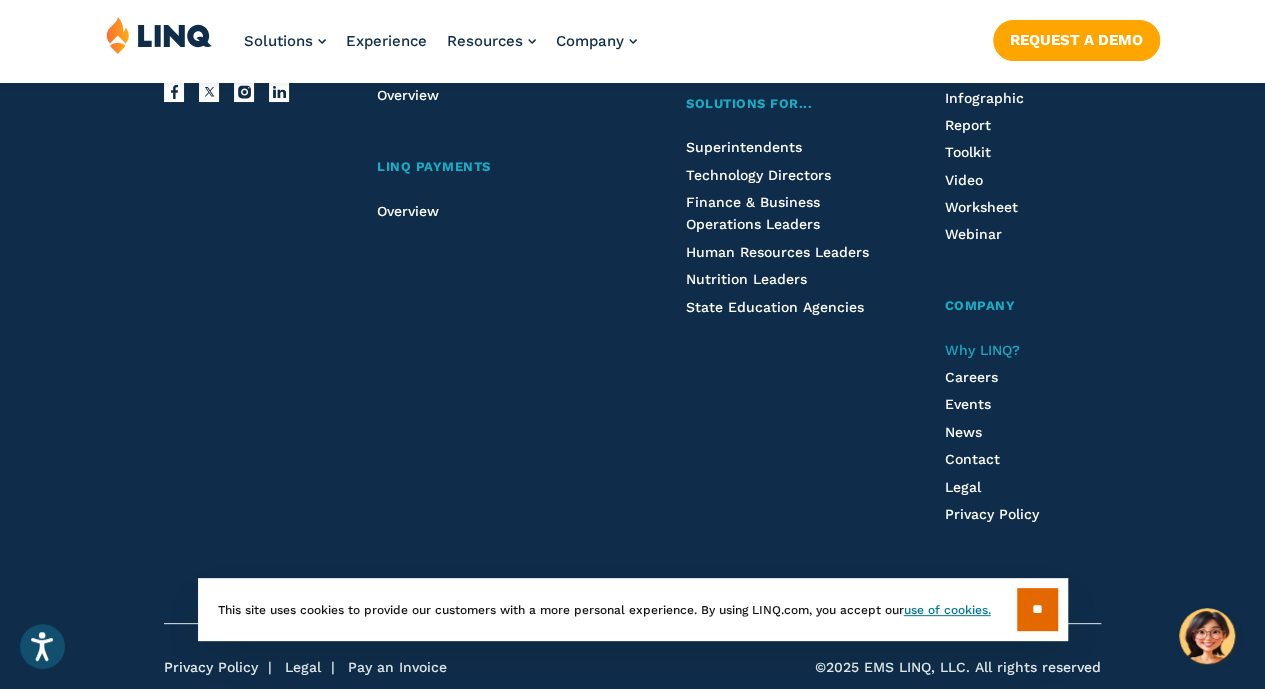 click on "Why LINQ?" at bounding box center (981, 350) 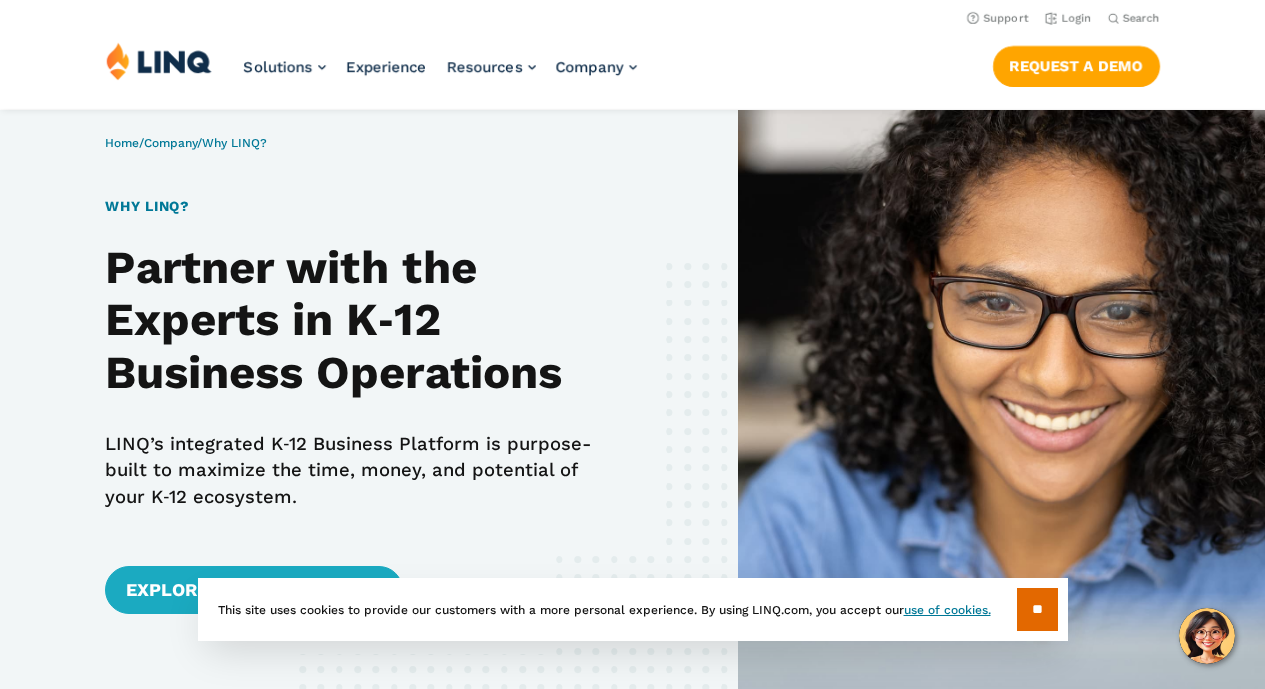 scroll, scrollTop: 0, scrollLeft: 0, axis: both 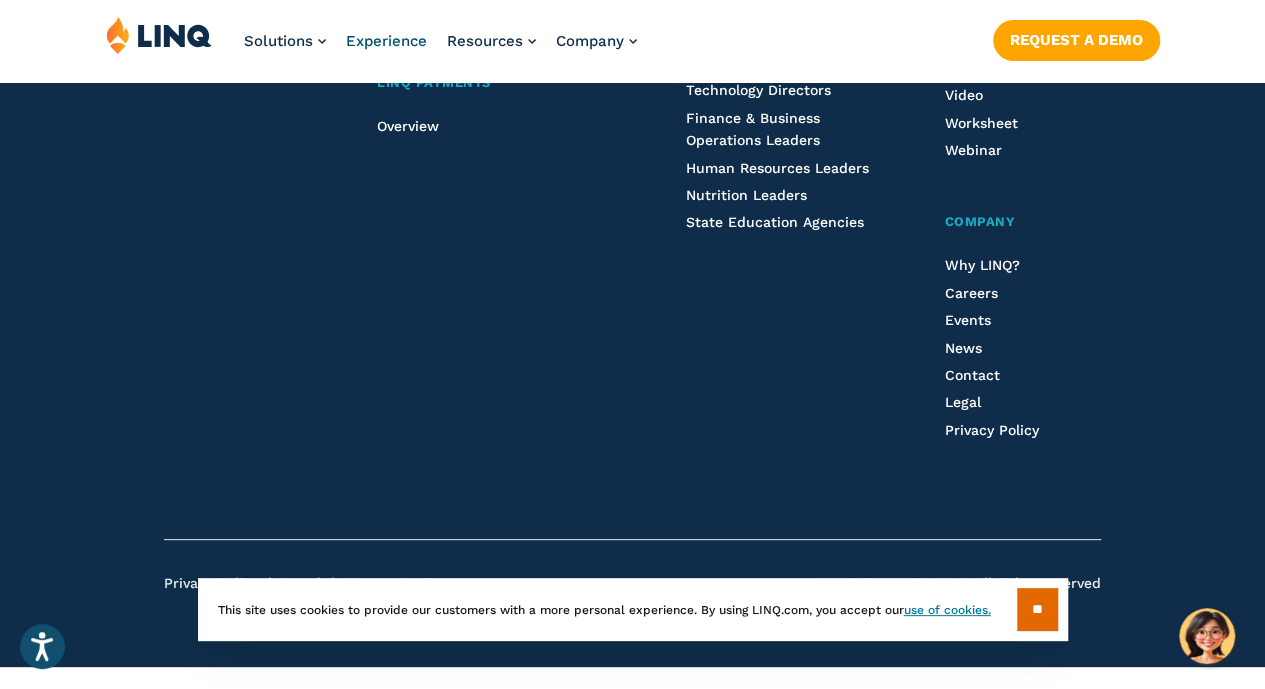 click on "Experience" at bounding box center [386, 41] 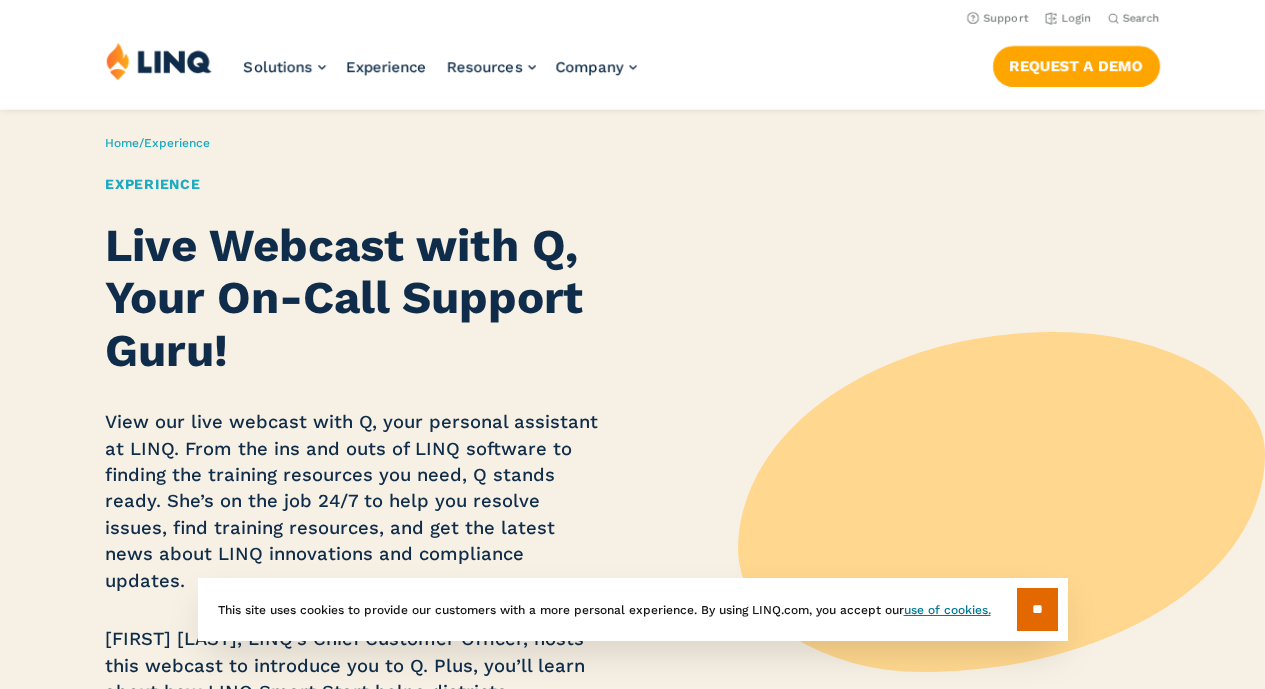 scroll, scrollTop: 0, scrollLeft: 0, axis: both 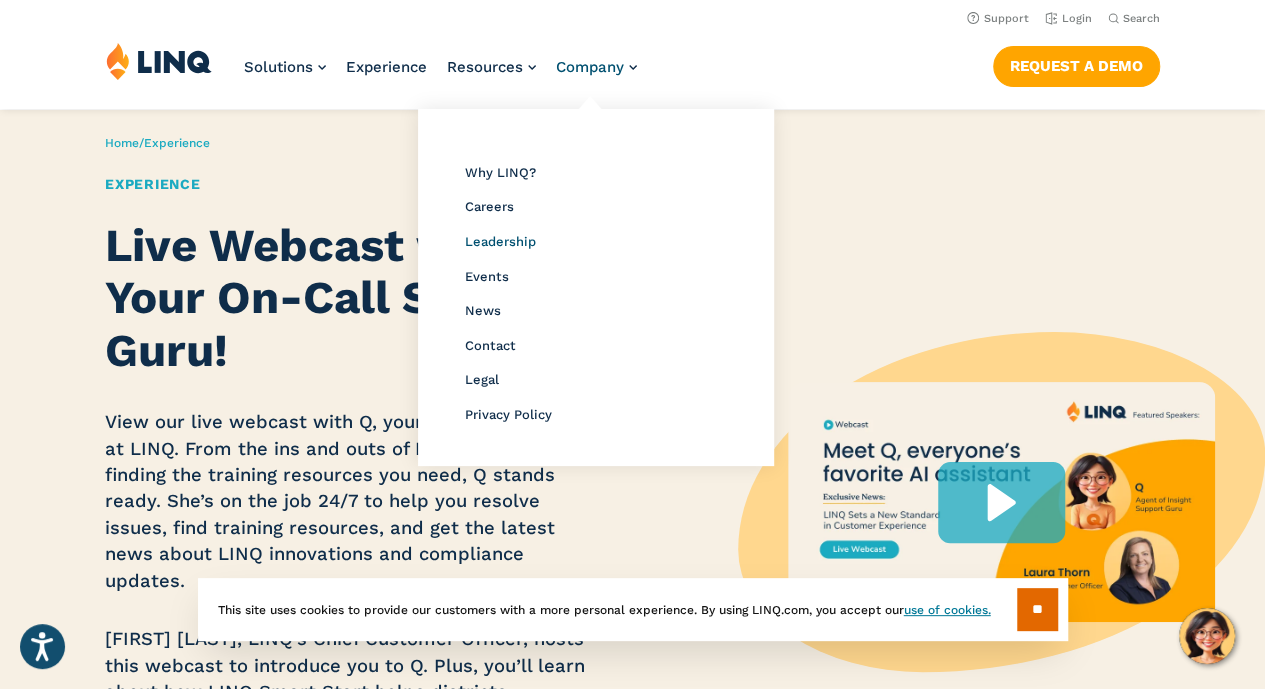 click on "Leadership" at bounding box center (500, 241) 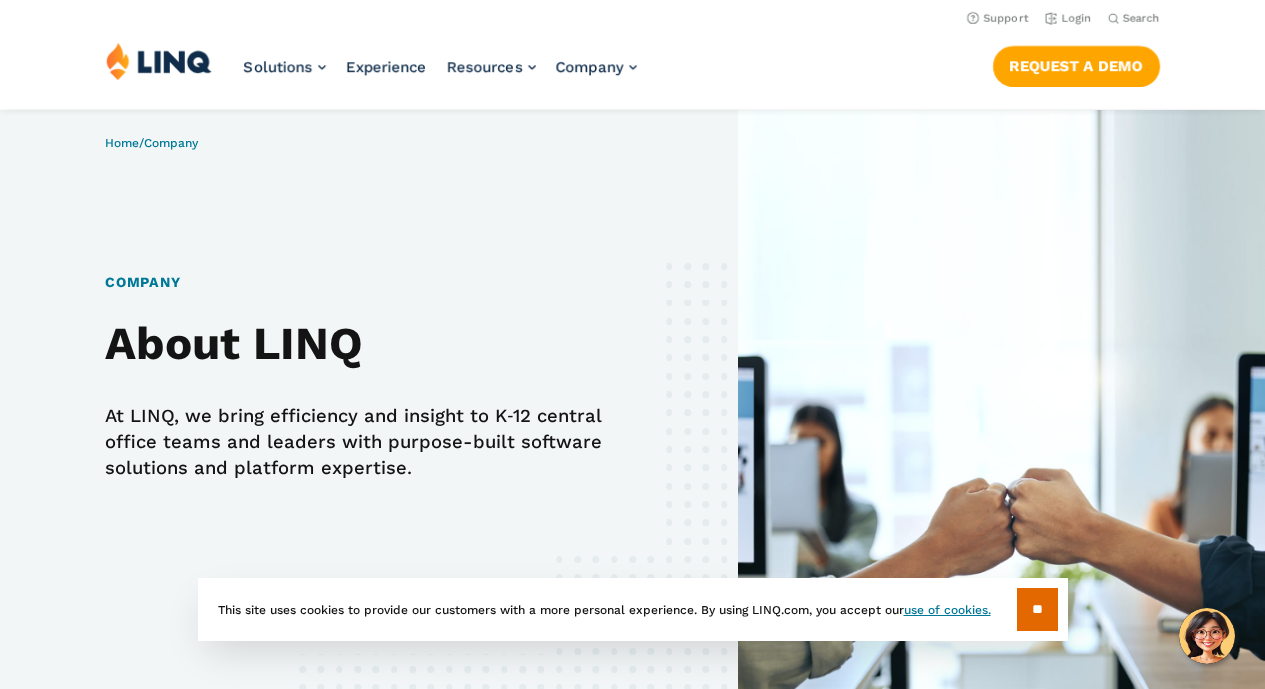 scroll, scrollTop: 3389, scrollLeft: 0, axis: vertical 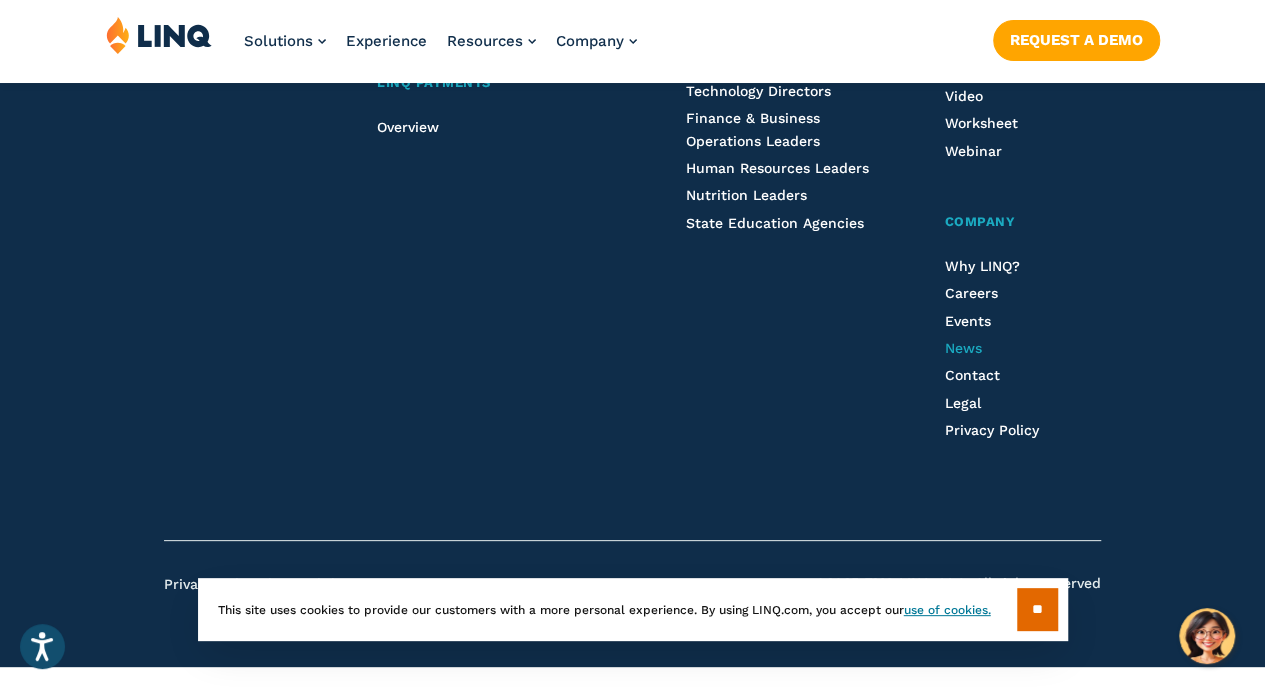 click on "News" at bounding box center (962, 348) 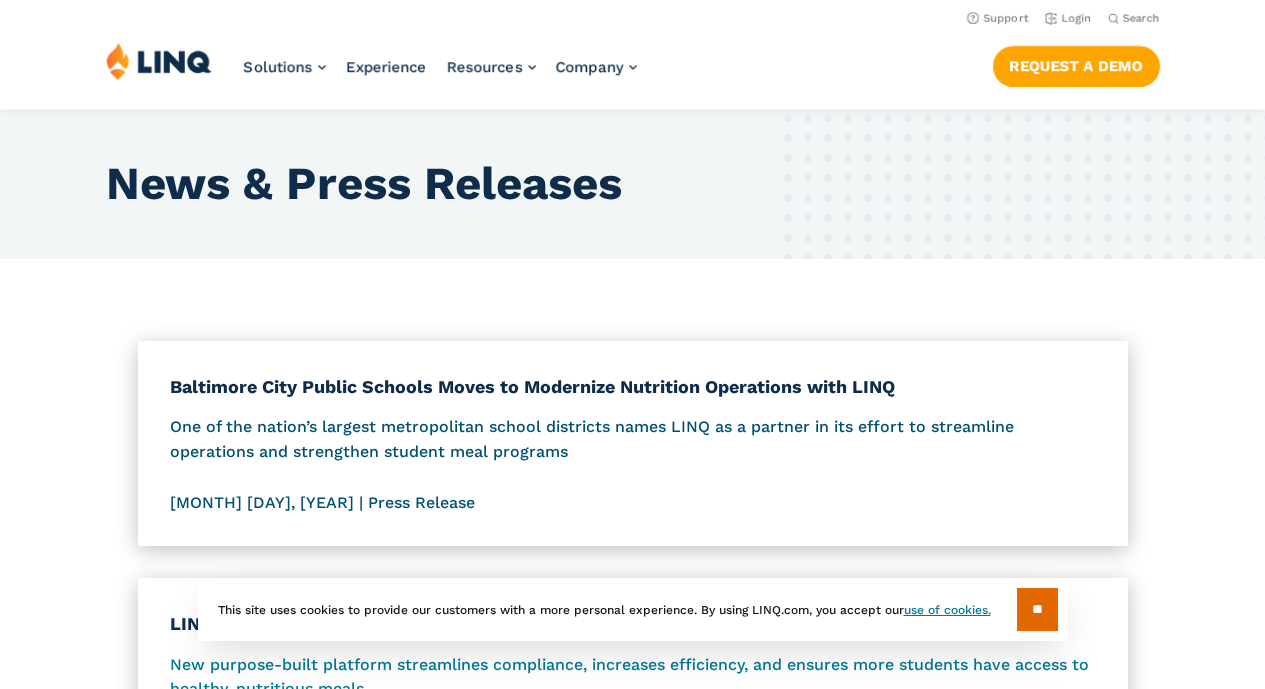 scroll, scrollTop: 0, scrollLeft: 0, axis: both 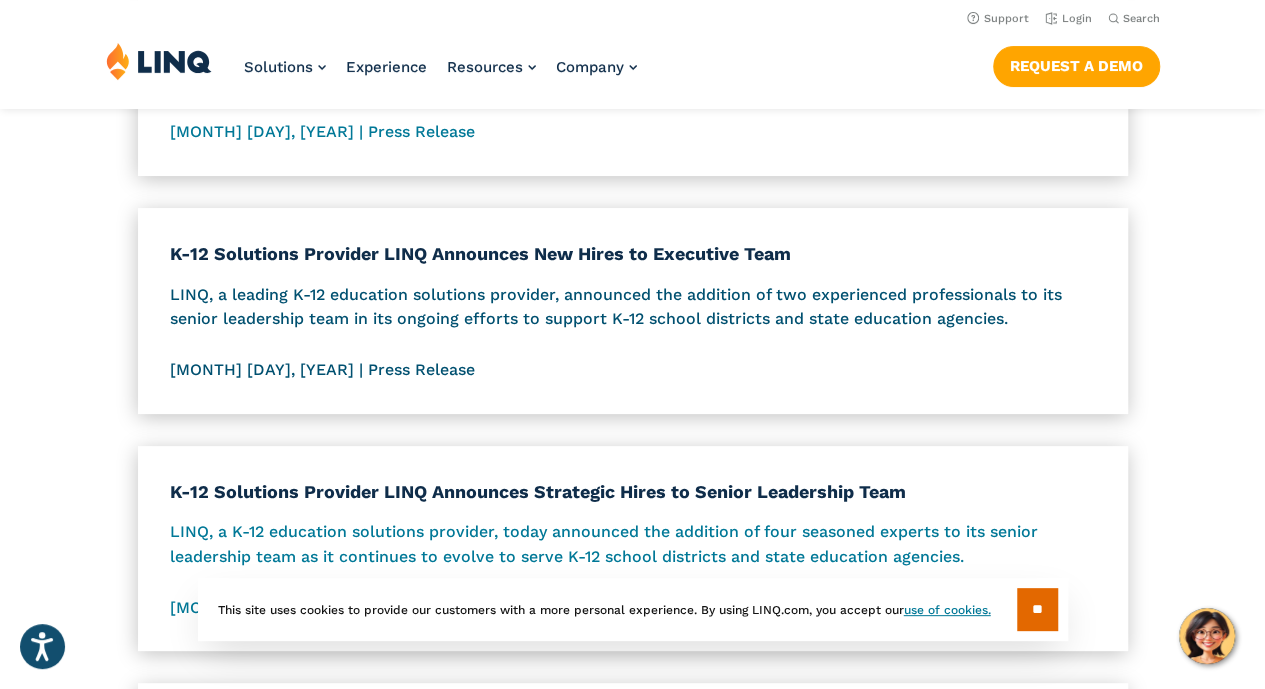 click on "K-12 Solutions Provider LINQ Announces New Hires to Executive Team" at bounding box center (633, 253) 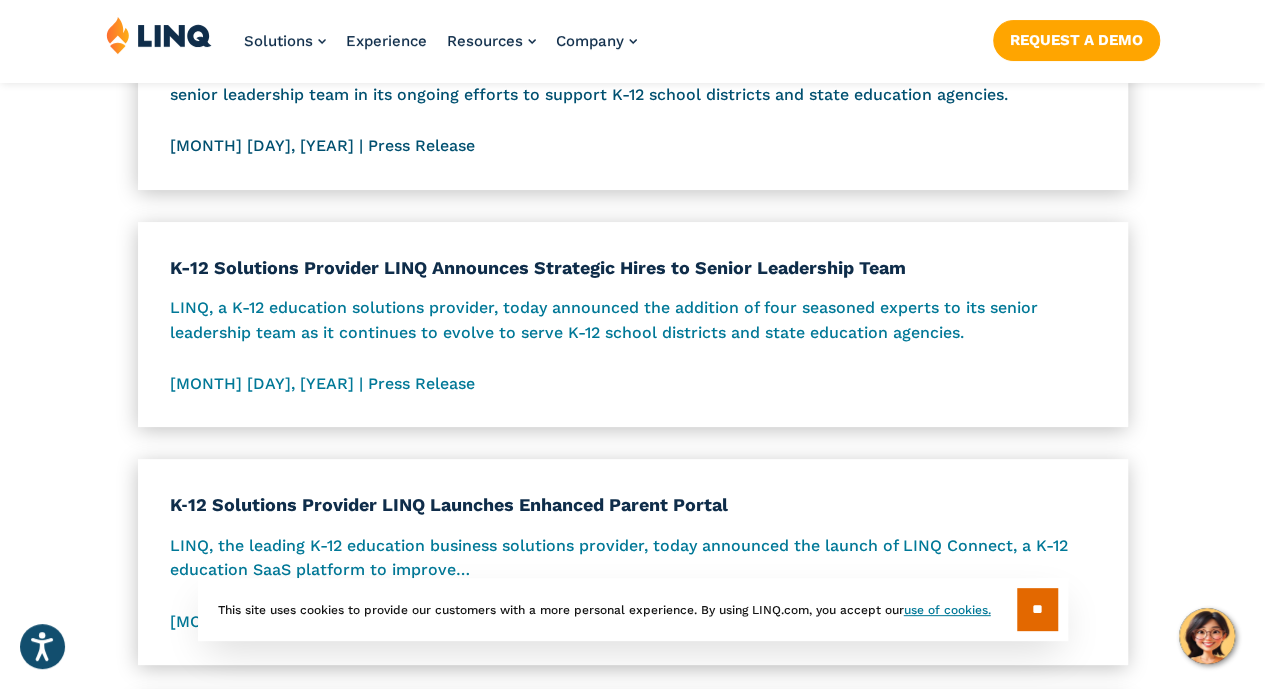 scroll, scrollTop: 2103, scrollLeft: 0, axis: vertical 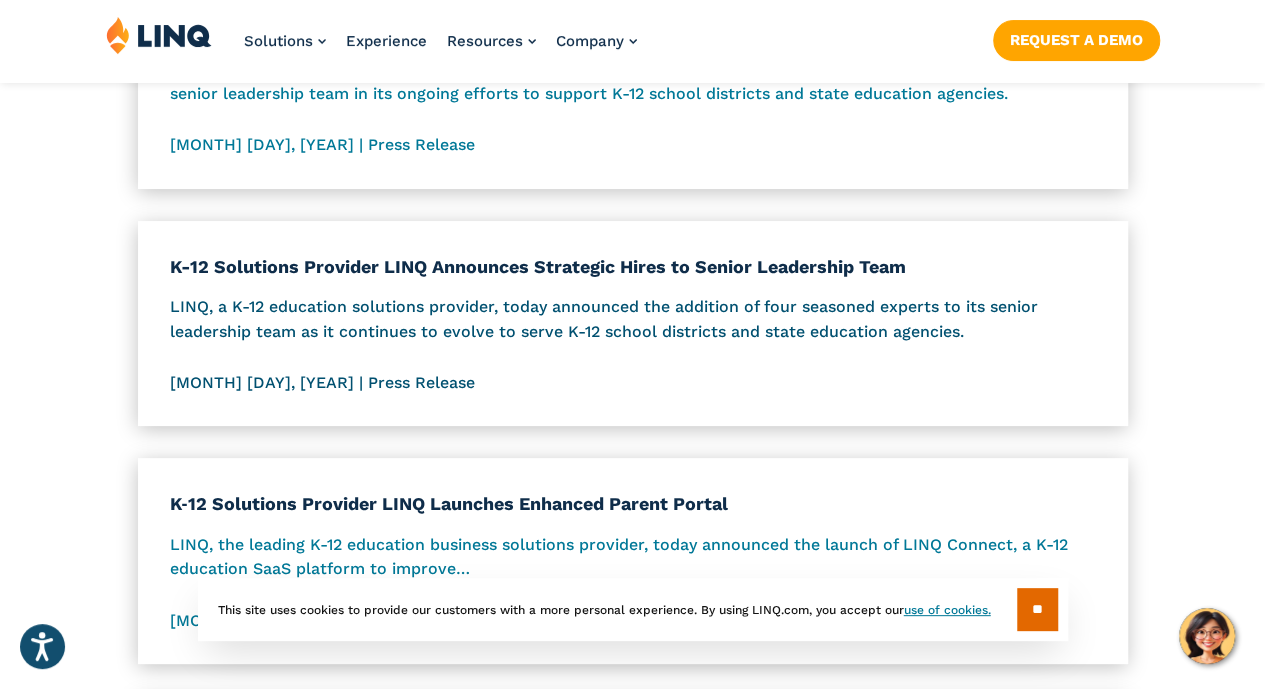 click on "K-12 Solutions Provider LINQ Announces Strategic Hires to Senior Leadership Team" at bounding box center [633, 266] 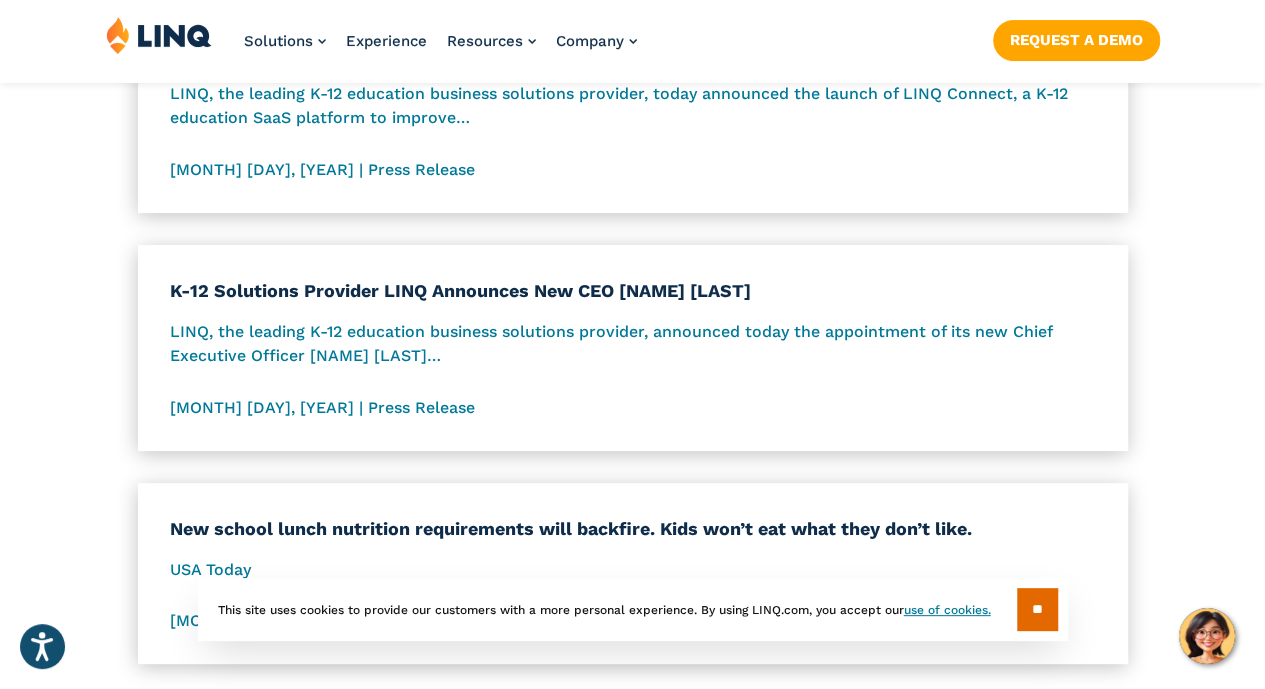 scroll, scrollTop: 2558, scrollLeft: 0, axis: vertical 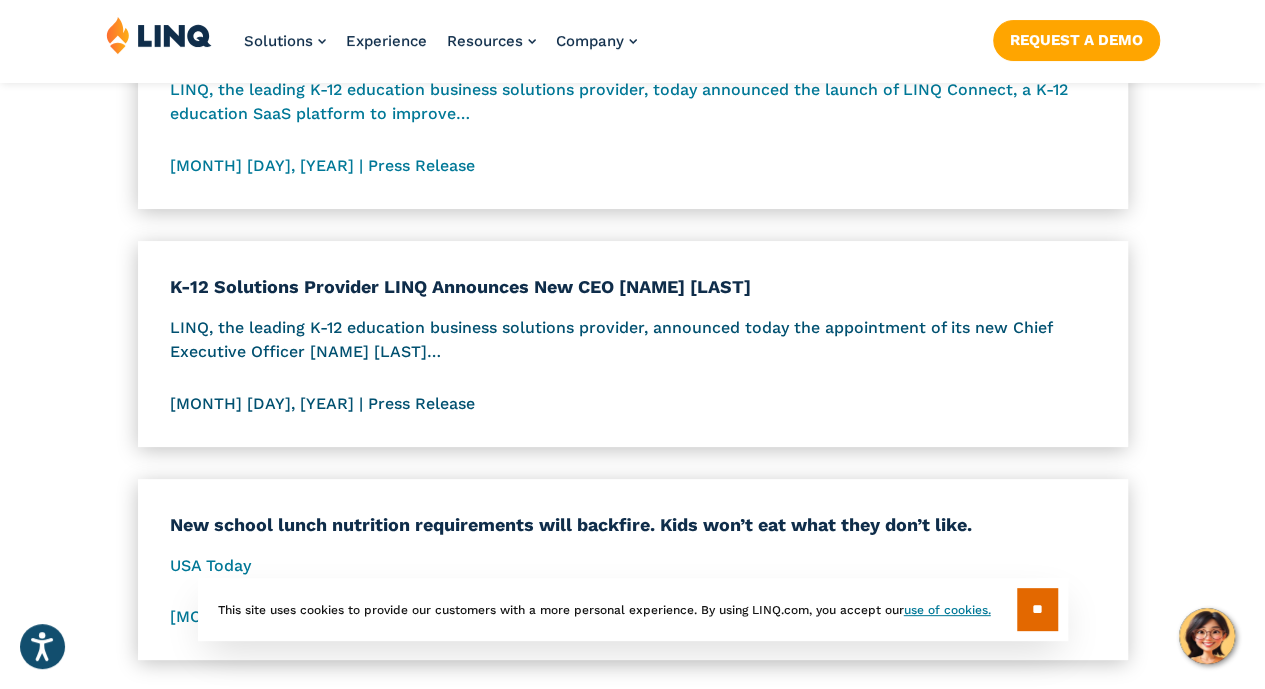 click on "K-12 Solutions Provider LINQ Announces New CEO Bryan Jones" at bounding box center [633, 286] 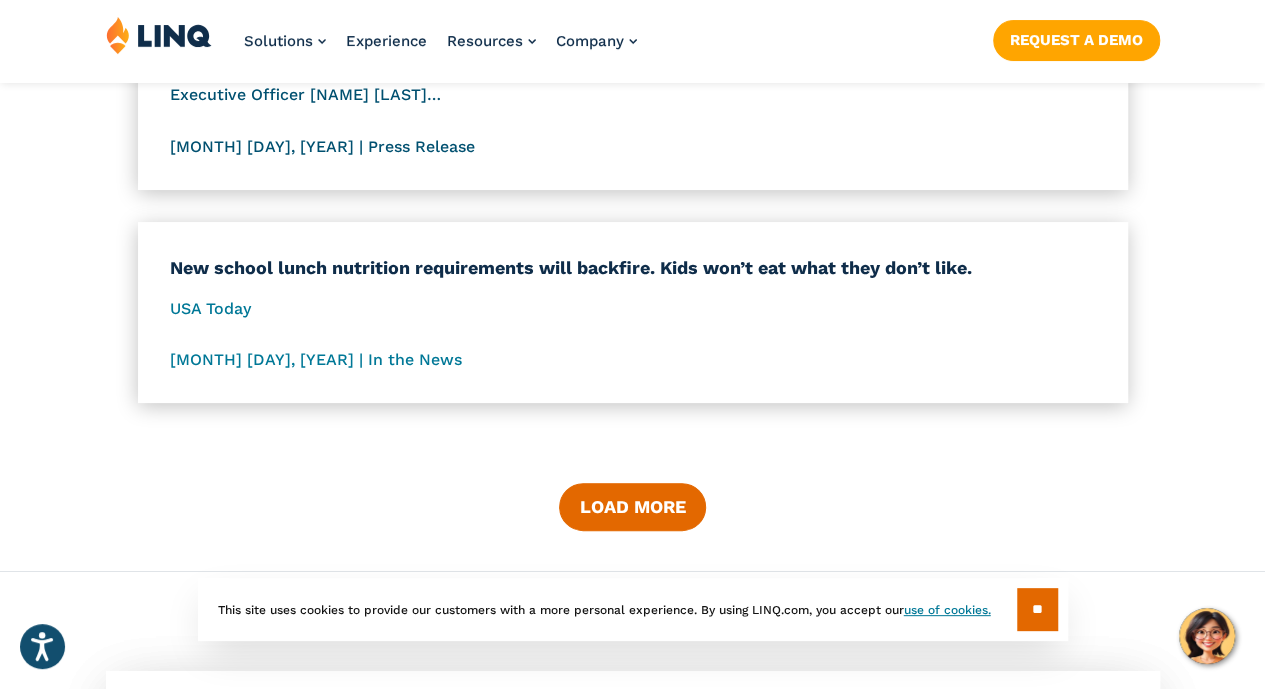 scroll, scrollTop: 2980, scrollLeft: 0, axis: vertical 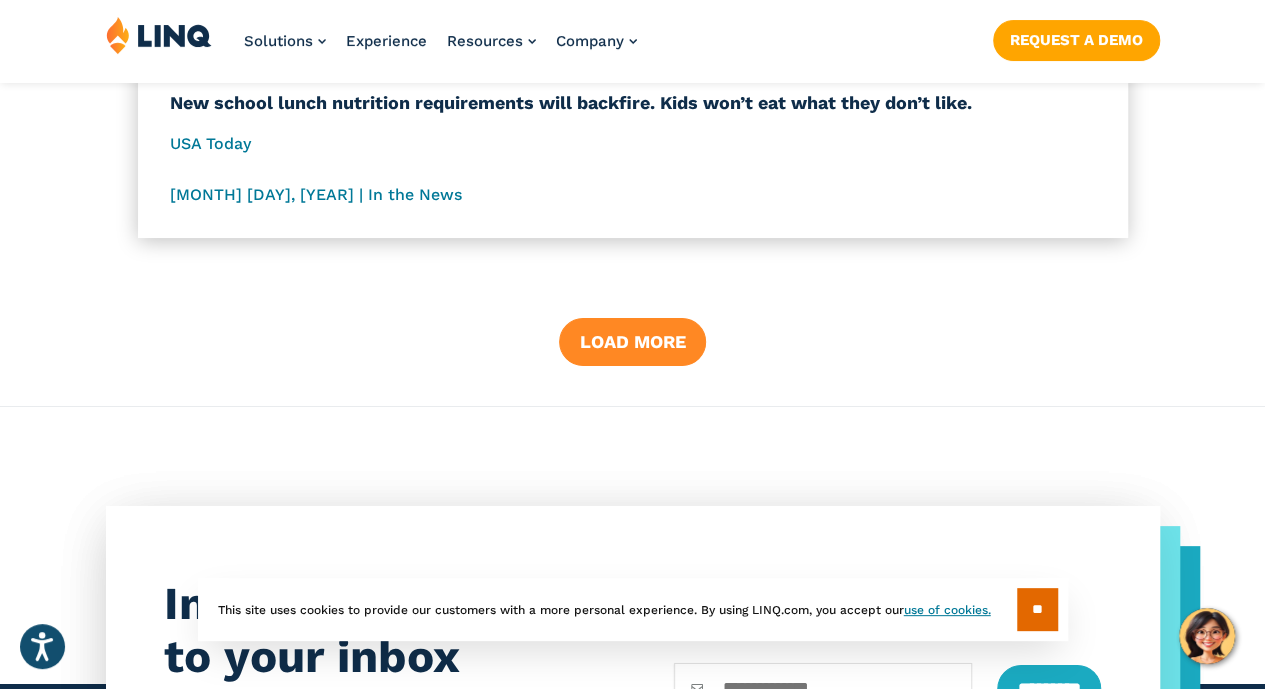 click on "Load More" at bounding box center [632, 342] 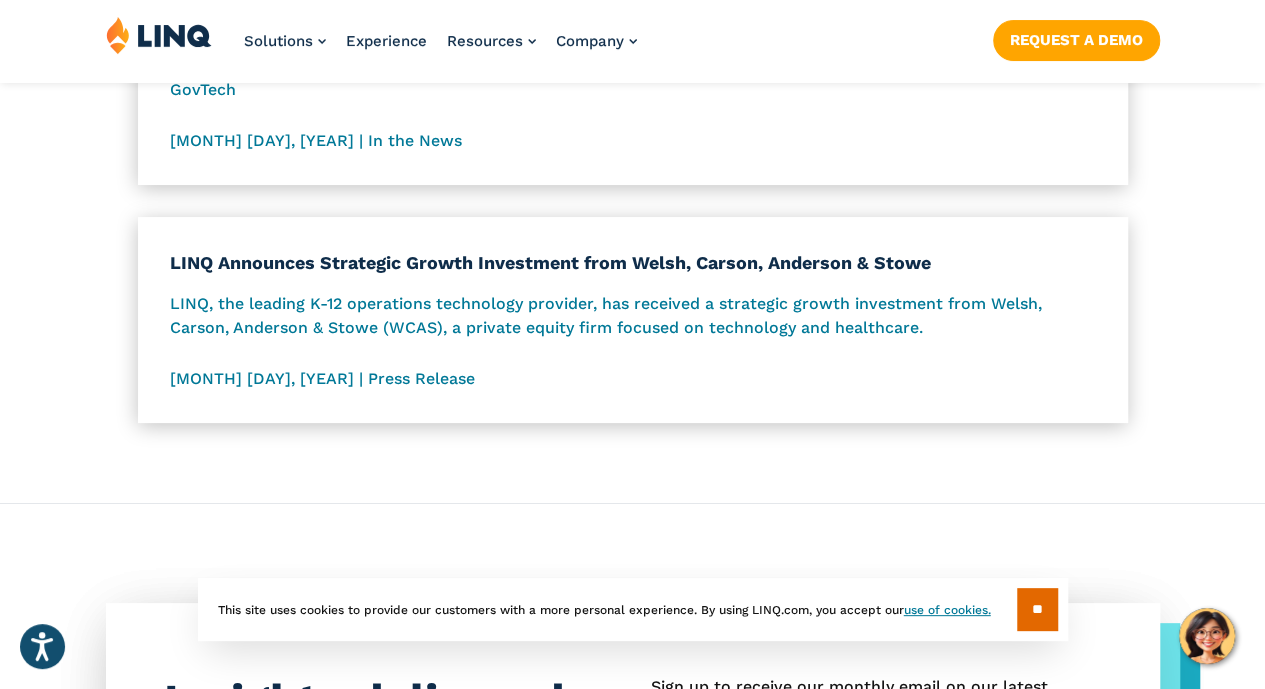scroll, scrollTop: 3965, scrollLeft: 0, axis: vertical 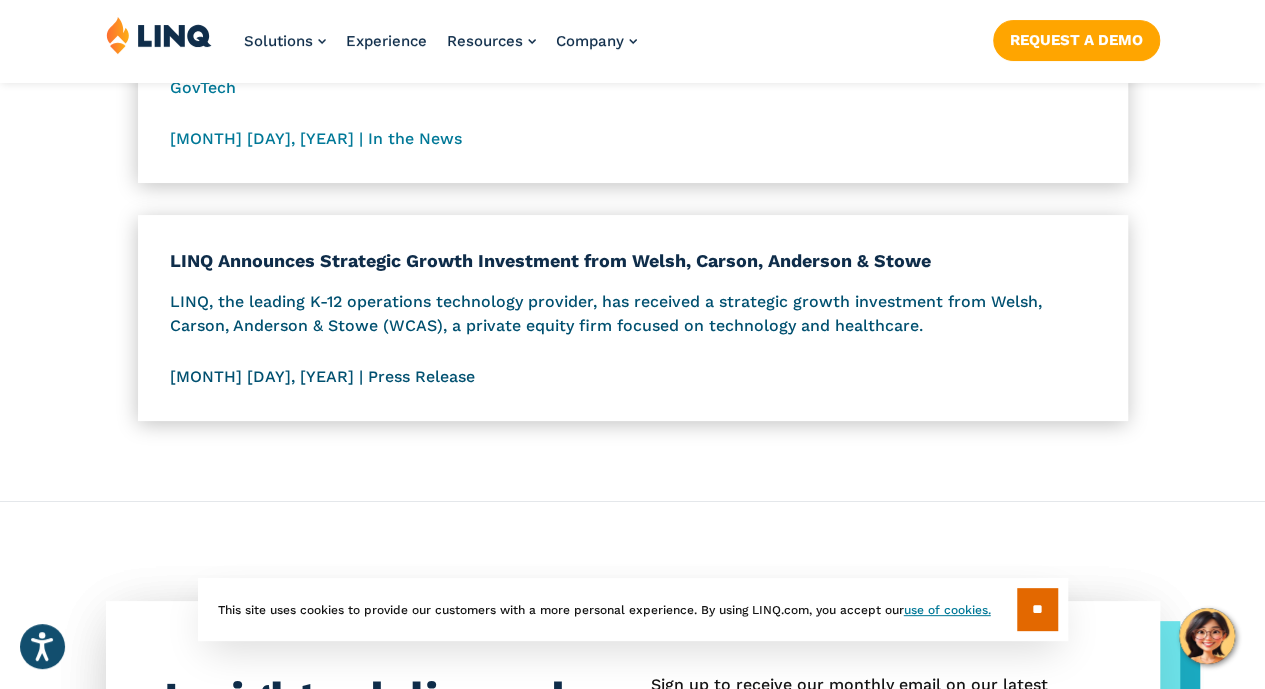 click on "LINQ Announces Strategic Growth Investment from Welsh, Carson, Anderson & Stowe" at bounding box center [633, 260] 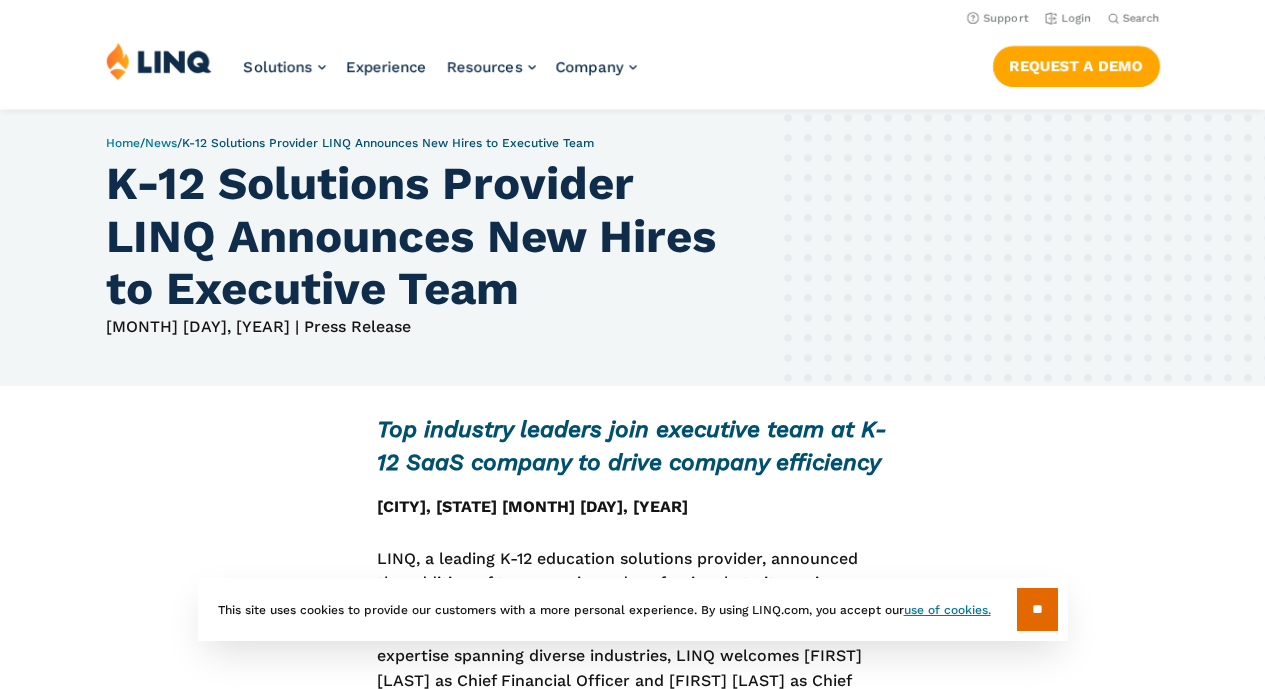scroll, scrollTop: 0, scrollLeft: 0, axis: both 